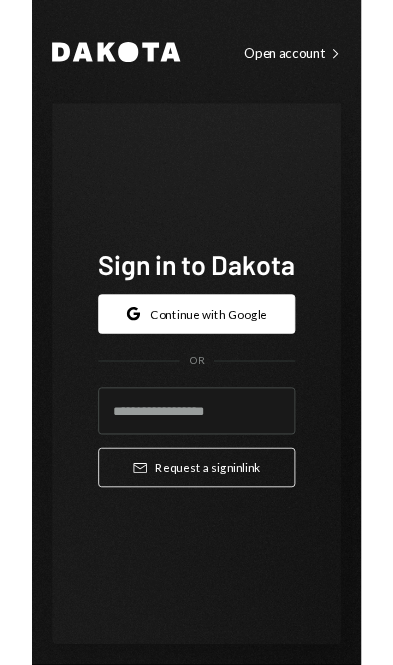 scroll, scrollTop: 0, scrollLeft: 0, axis: both 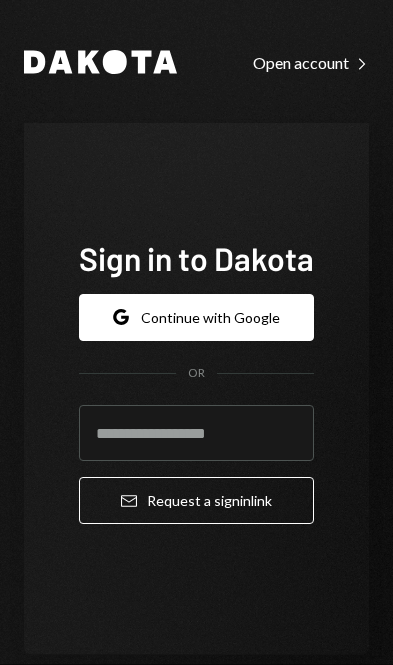 click on "Google  Continue with Google" at bounding box center (196, 317) 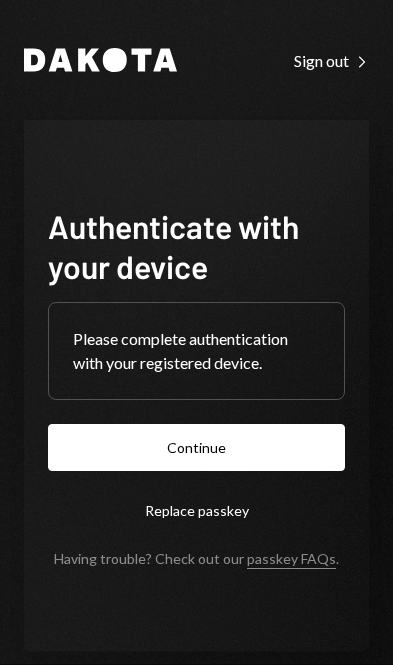 scroll, scrollTop: 0, scrollLeft: 0, axis: both 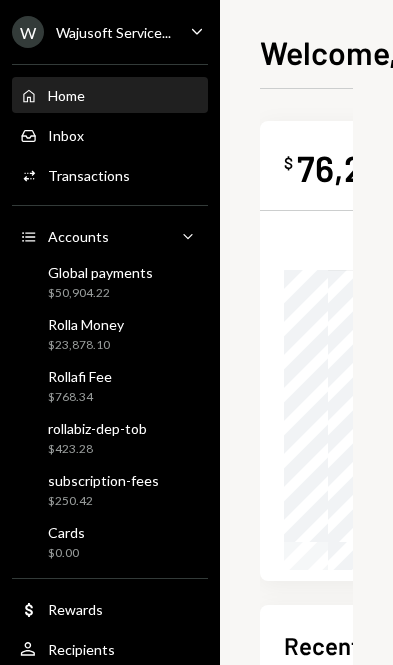 click on "Wajusoft Service..." at bounding box center [113, 32] 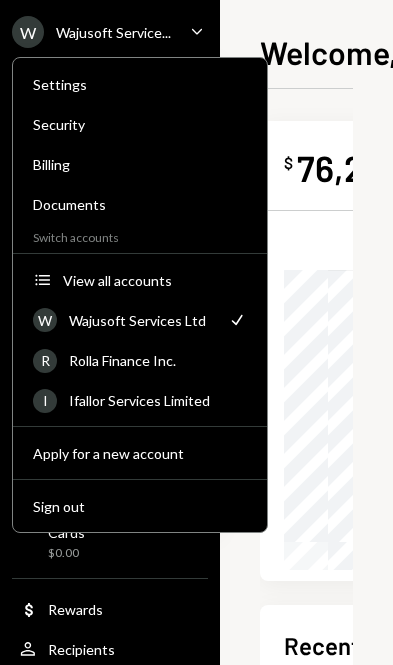click on "Rolla Finance Inc." at bounding box center [158, 360] 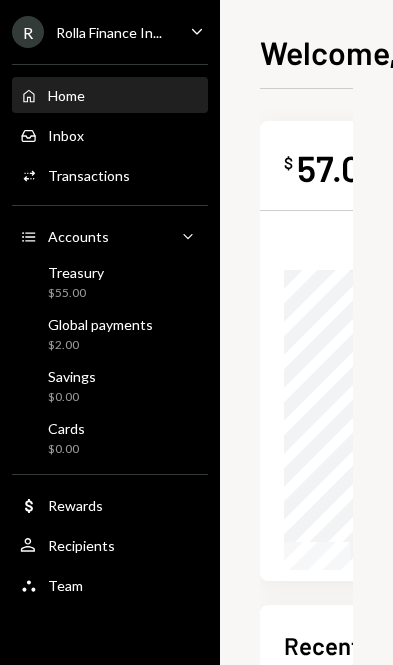 click on "Global payments" at bounding box center (100, 324) 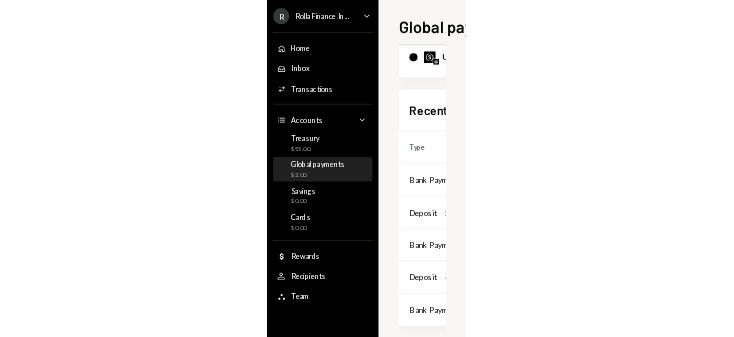scroll, scrollTop: 251, scrollLeft: 3, axis: both 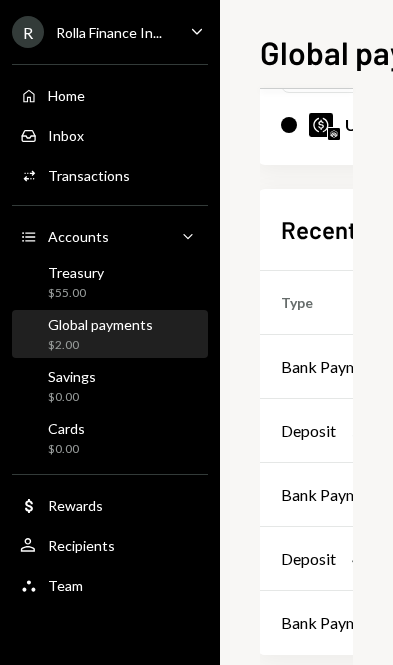 click on "Bank Payment" at bounding box center [331, 367] 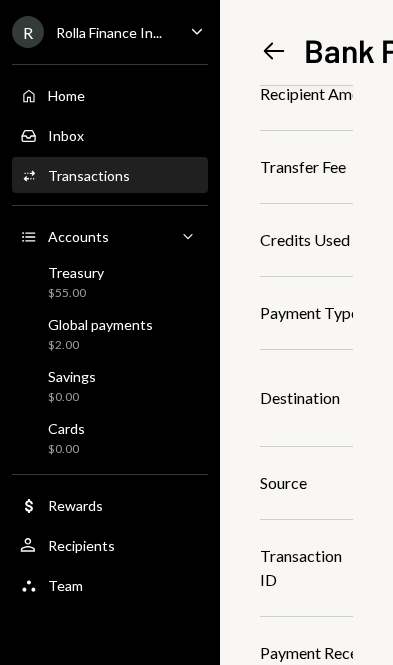 scroll, scrollTop: 270, scrollLeft: 0, axis: vertical 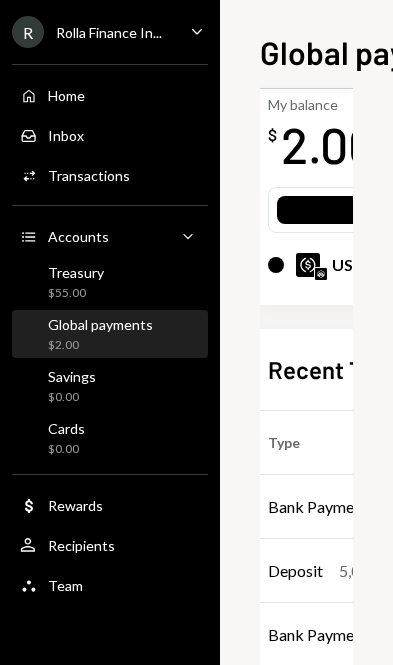 click on "Bank Payment" at bounding box center (318, 507) 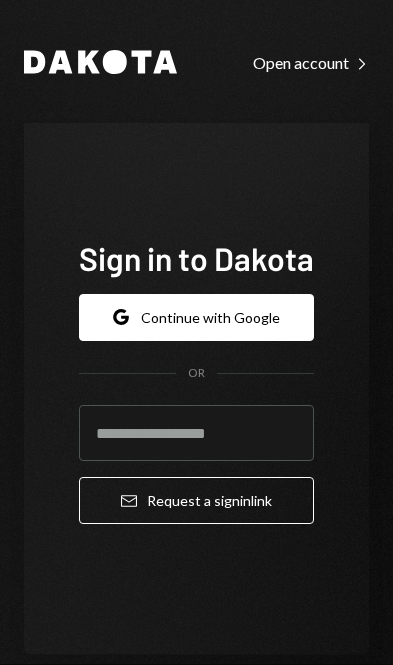scroll, scrollTop: 0, scrollLeft: 0, axis: both 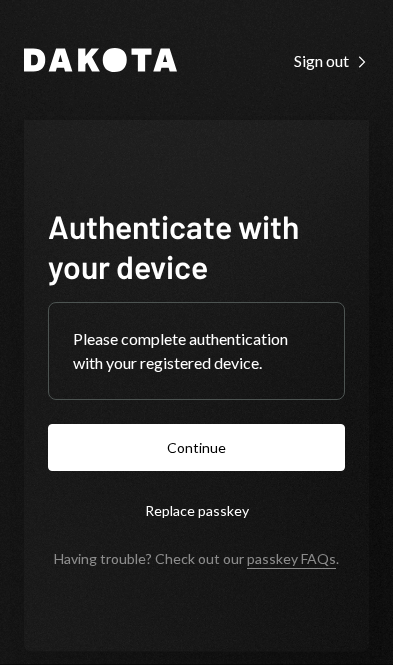 click on "Continue" at bounding box center [196, 447] 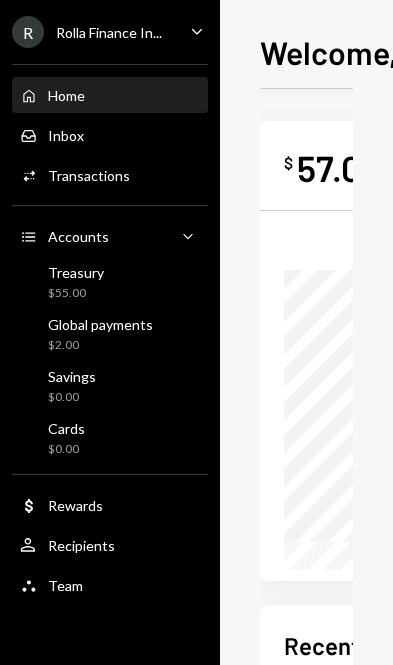 scroll, scrollTop: 8, scrollLeft: 85, axis: both 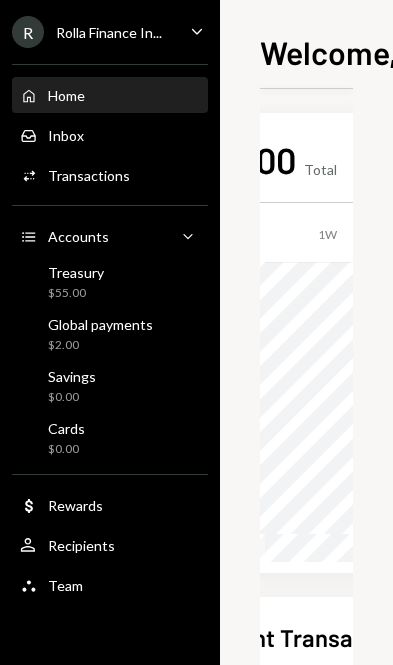 click on "Global payments $2.00" at bounding box center (100, 335) 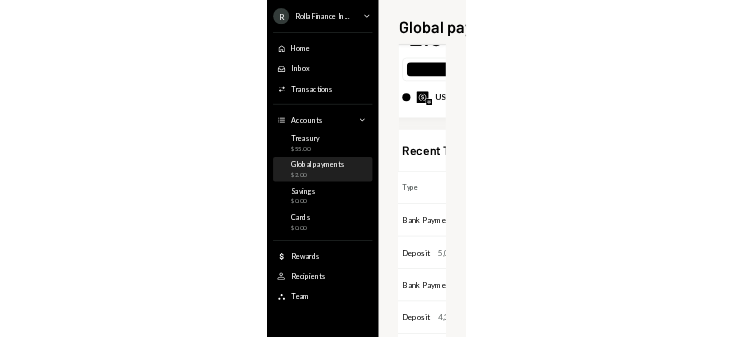 scroll, scrollTop: 191, scrollLeft: 19, axis: both 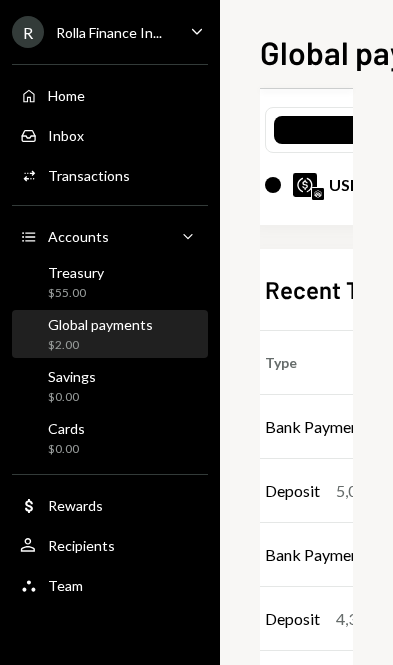 click on "Bank Payment" at bounding box center [315, 427] 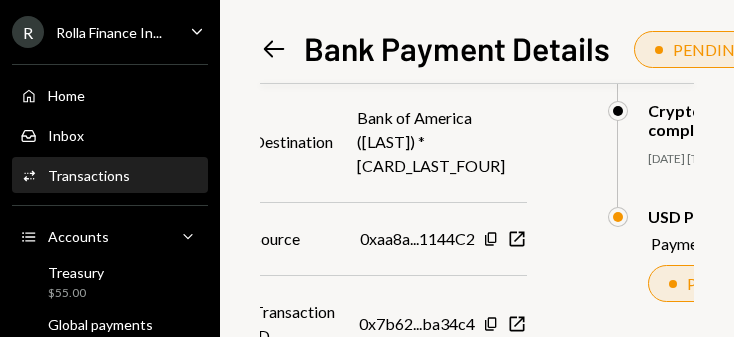 scroll, scrollTop: 520, scrollLeft: 27, axis: both 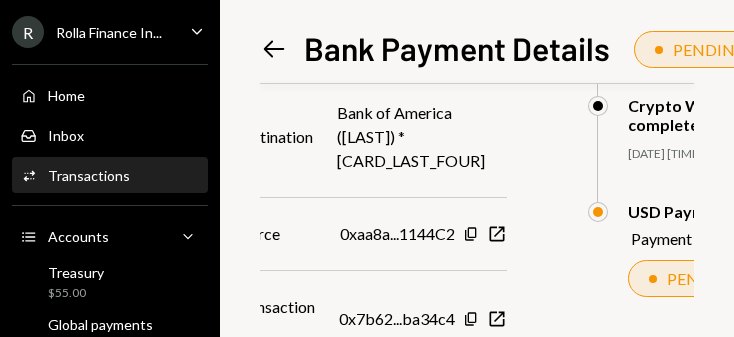 click on "PENDING" at bounding box center (701, 49) 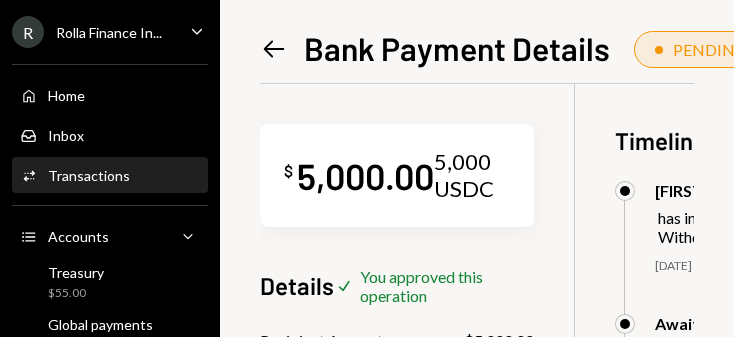 scroll, scrollTop: -2, scrollLeft: 0, axis: vertical 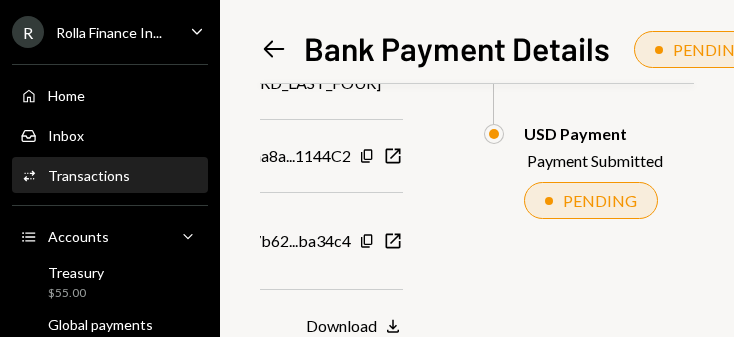 click on "PENDING" at bounding box center (591, 200) 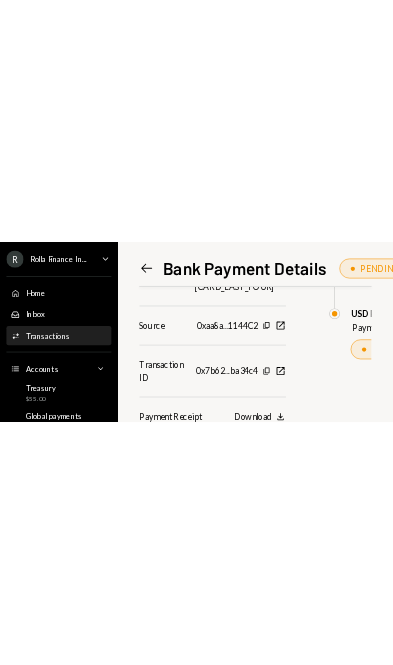scroll, scrollTop: 270, scrollLeft: 0, axis: vertical 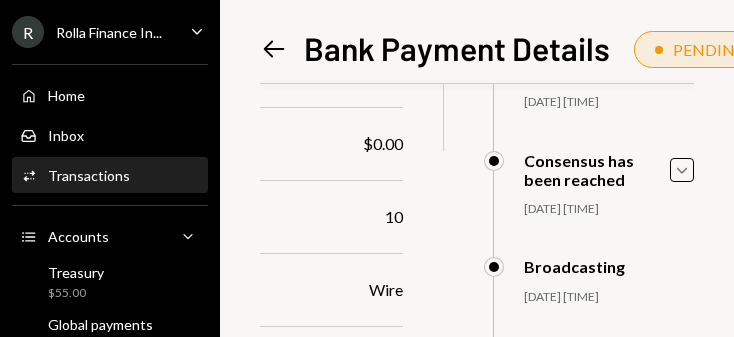 click on "Broadcasting 08/01/25 11:07 AM Tobi Oduah Approved Tobi Oduah Approved" at bounding box center (589, 301) 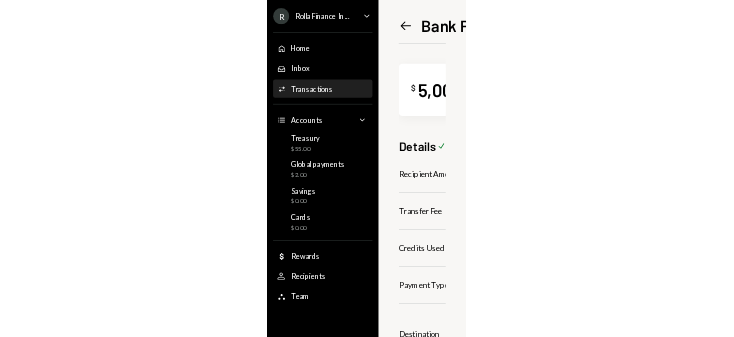 scroll, scrollTop: 0, scrollLeft: 0, axis: both 